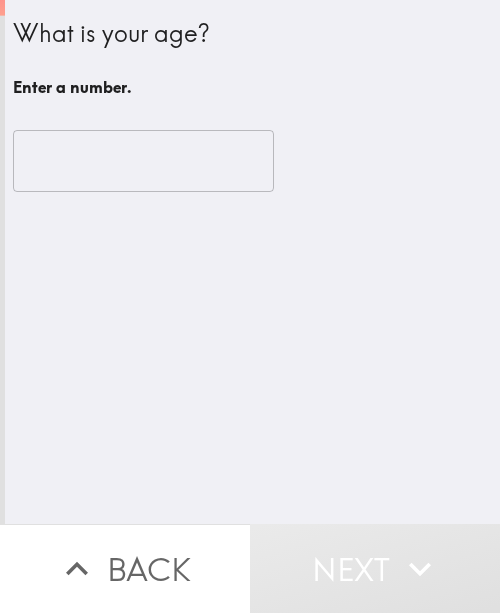 scroll, scrollTop: 0, scrollLeft: 0, axis: both 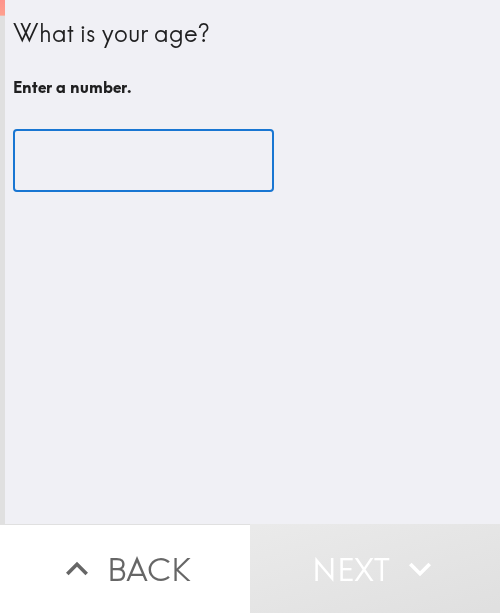 click at bounding box center (143, 161) 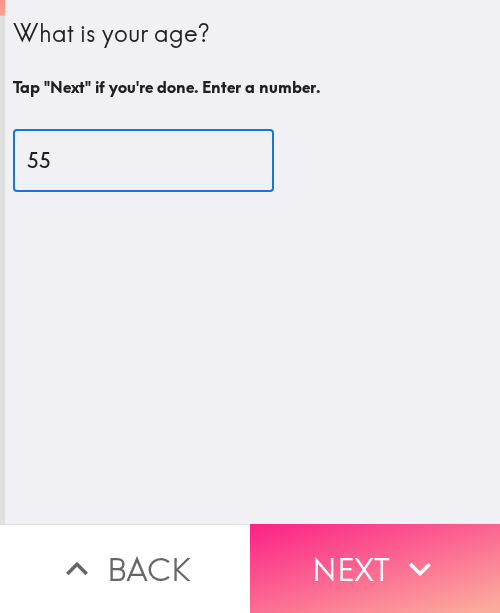type on "55" 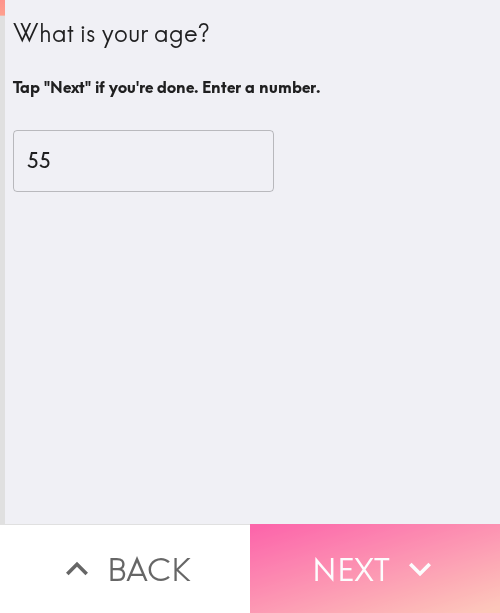 click on "Next" at bounding box center [375, 568] 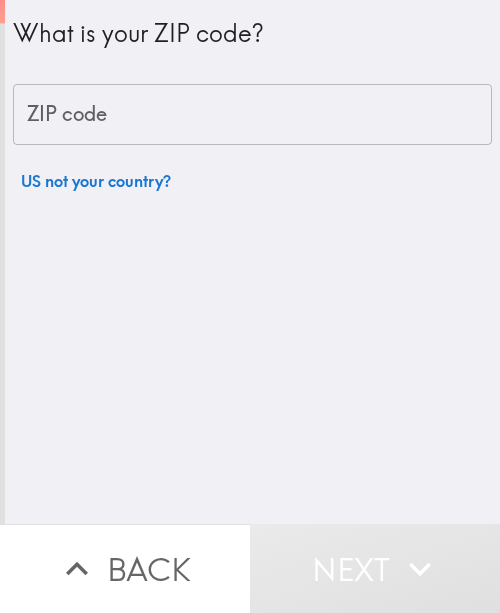 click on "ZIP code" at bounding box center (252, 115) 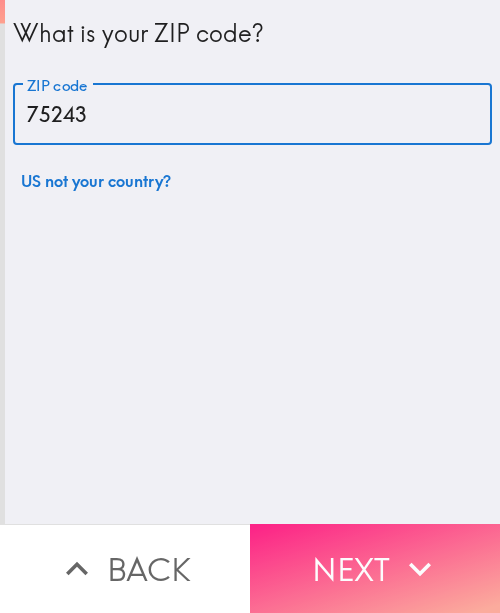 type on "75243" 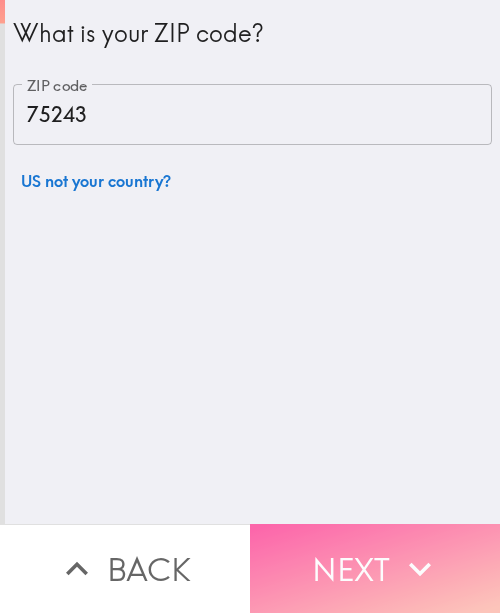 click on "Next" at bounding box center (375, 568) 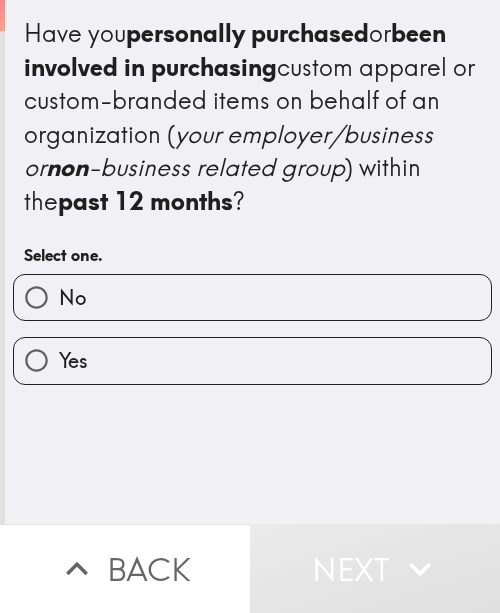 click on "Yes" at bounding box center (252, 360) 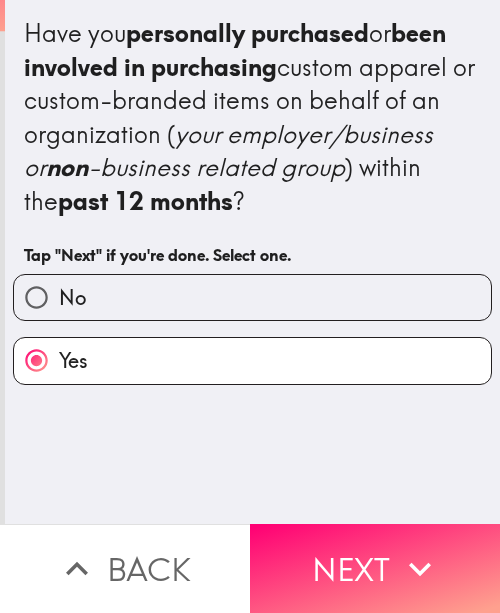click on "Next" at bounding box center [375, 568] 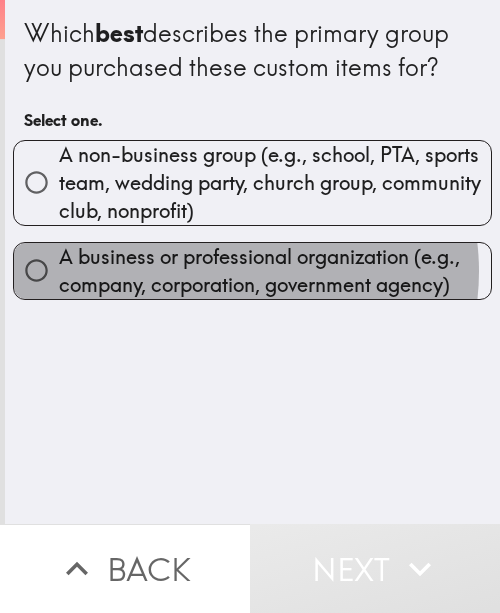 click on "A business or professional organization (e.g., company, corporation, government agency)" at bounding box center (275, 271) 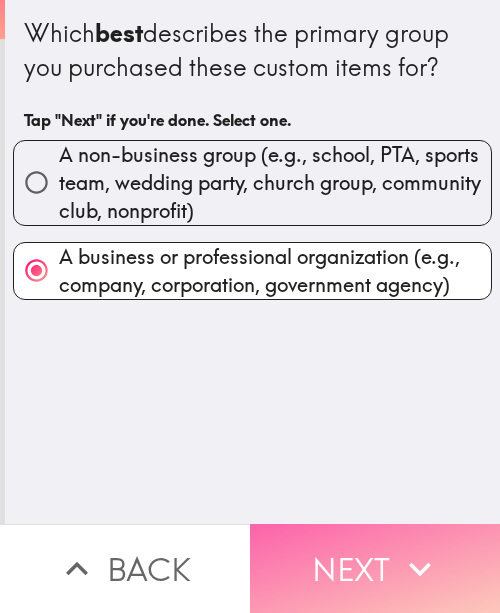 click on "Next" at bounding box center [375, 568] 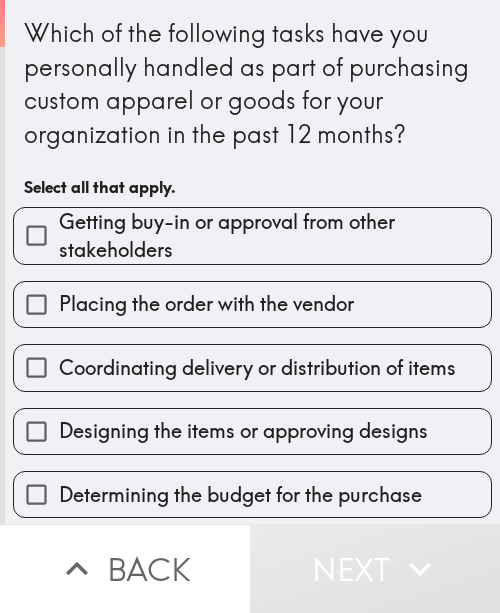 click on "Coordinating delivery or distribution of items" at bounding box center [257, 368] 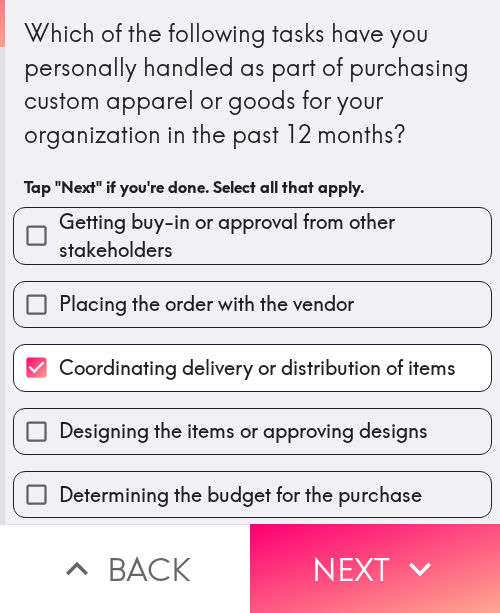 click on "Getting buy-in or approval from other stakeholders" at bounding box center [275, 236] 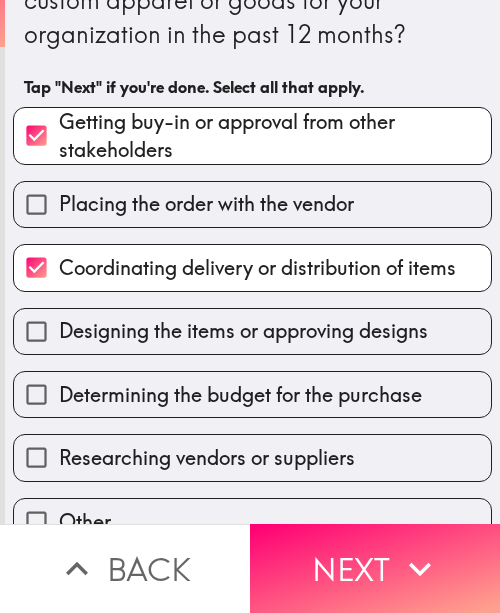 scroll, scrollTop: 200, scrollLeft: 0, axis: vertical 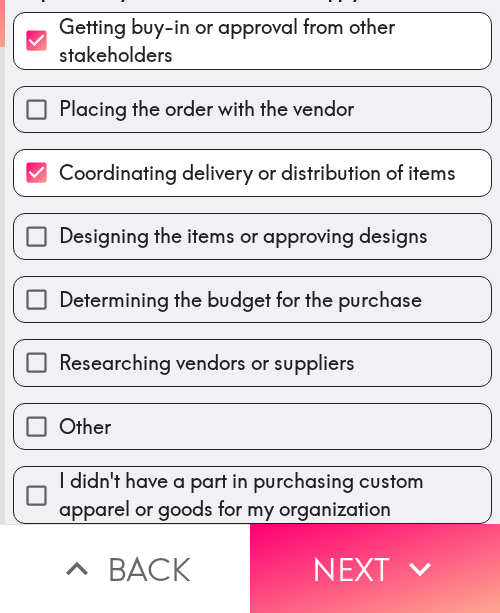 click on "Designing the items or approving designs" at bounding box center [252, 236] 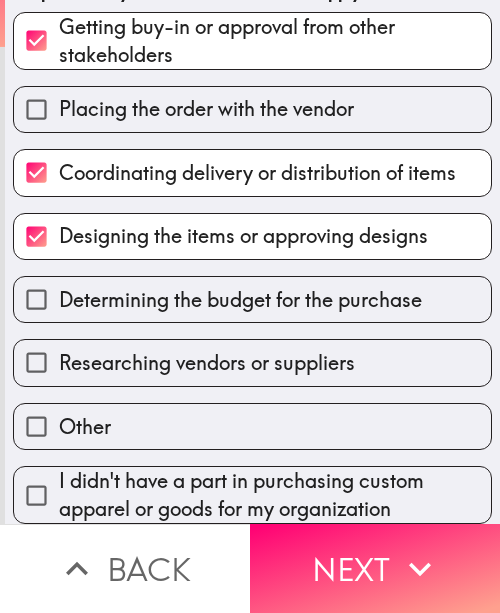 scroll, scrollTop: 210, scrollLeft: 0, axis: vertical 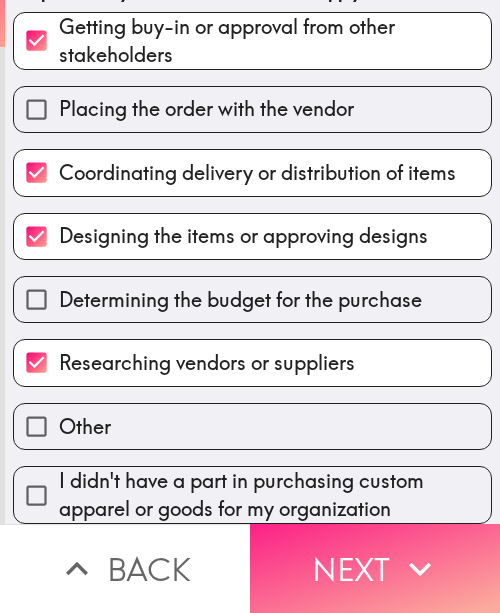 click on "Next" at bounding box center (375, 568) 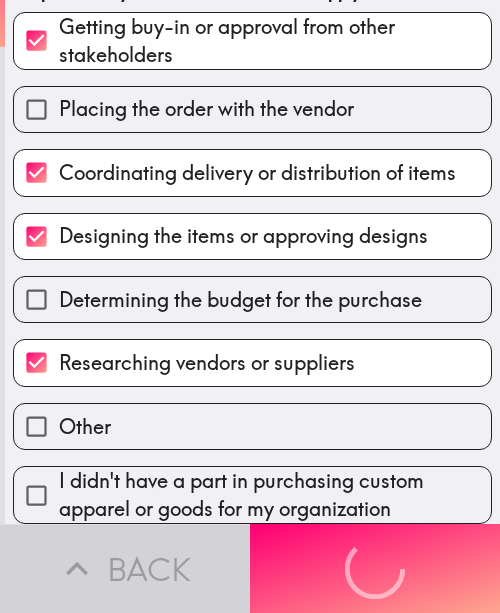 scroll, scrollTop: 0, scrollLeft: 0, axis: both 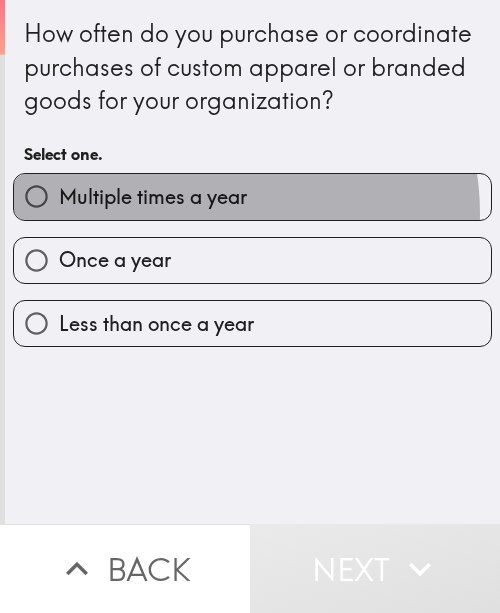 click on "Multiple times a year" at bounding box center (252, 196) 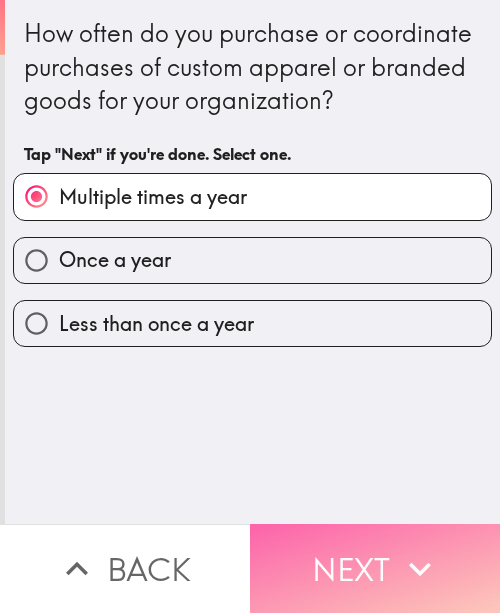 click on "Next" at bounding box center [375, 568] 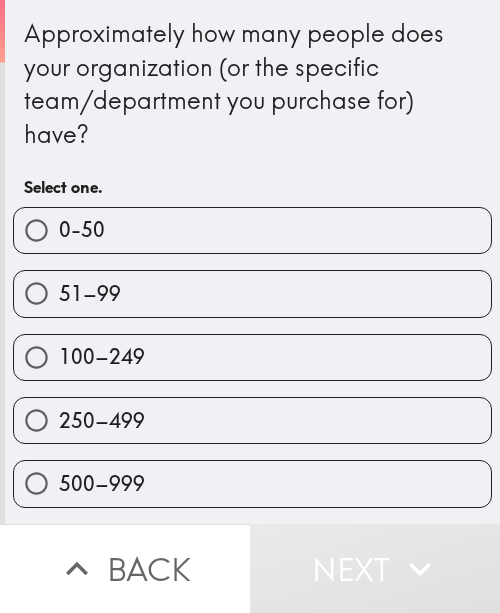 scroll, scrollTop: 62, scrollLeft: 0, axis: vertical 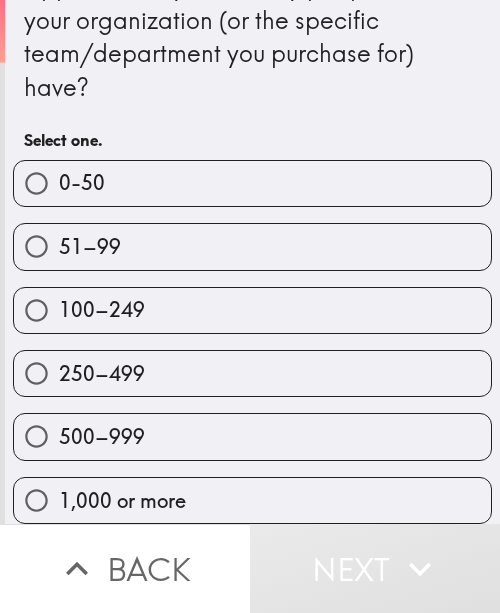 click on "1,000 or more" at bounding box center [252, 500] 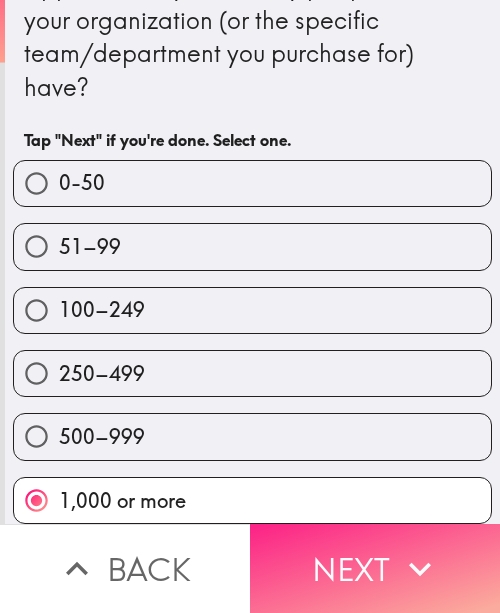 click on "Next" at bounding box center [375, 568] 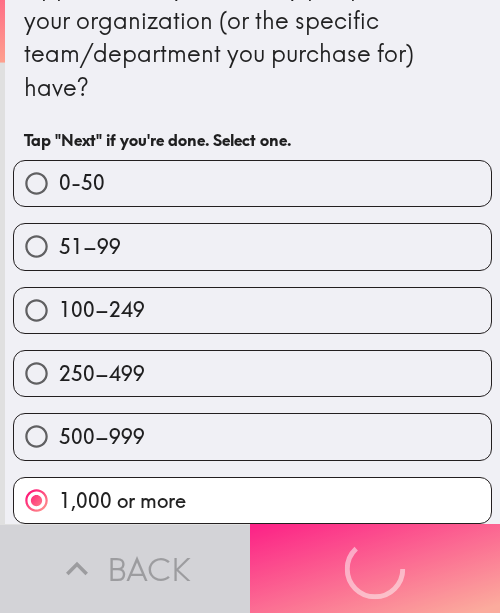 scroll, scrollTop: 0, scrollLeft: 0, axis: both 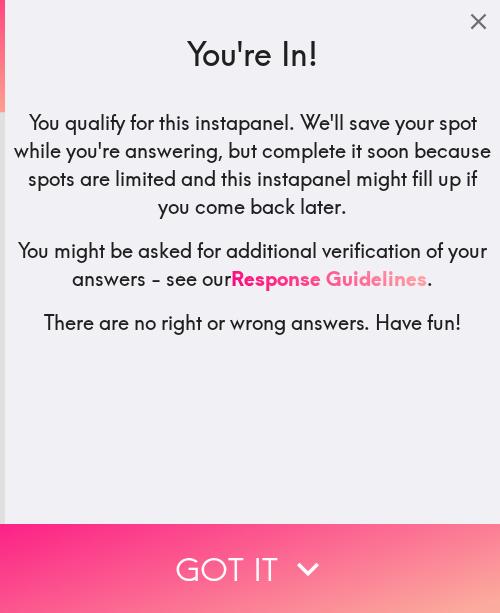 click on "Got it" at bounding box center (250, 568) 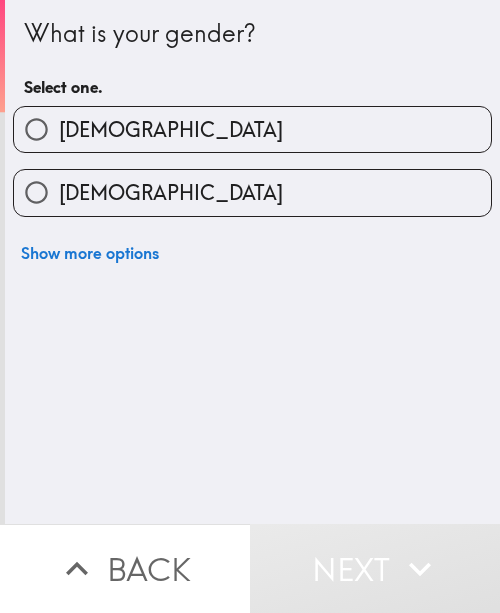 click on "[DEMOGRAPHIC_DATA]" at bounding box center (252, 129) 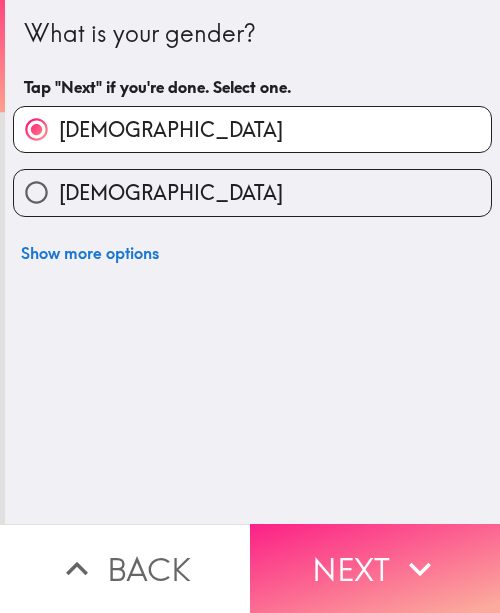 click on "Next" at bounding box center (375, 568) 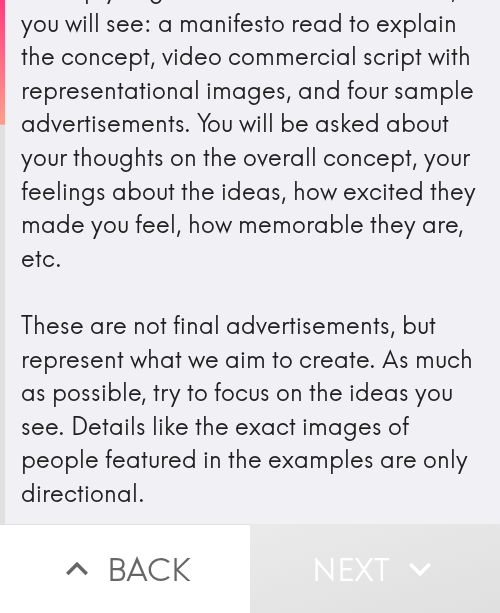 scroll, scrollTop: 262, scrollLeft: 0, axis: vertical 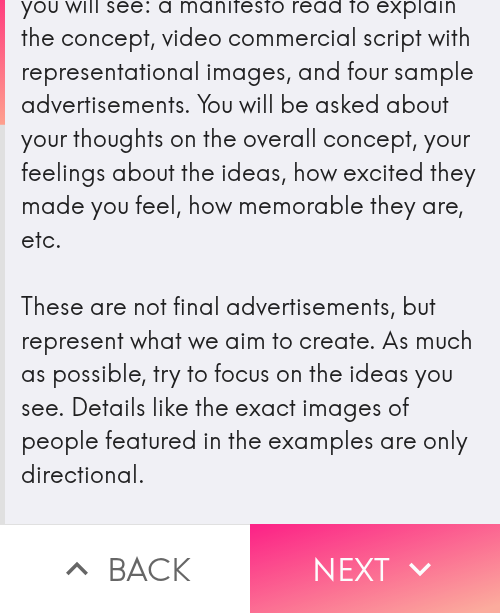 click on "Next" at bounding box center (375, 568) 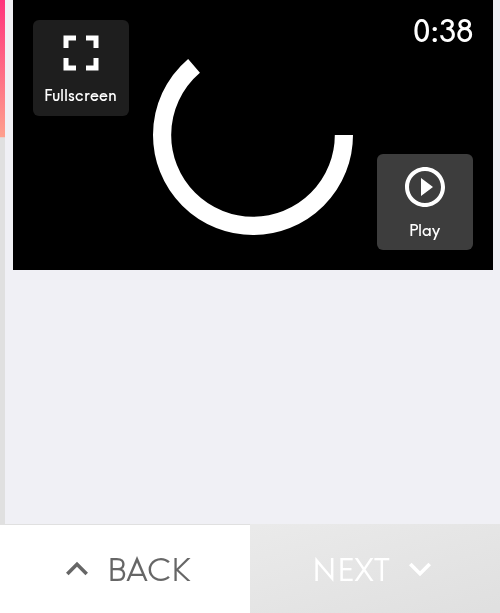 click 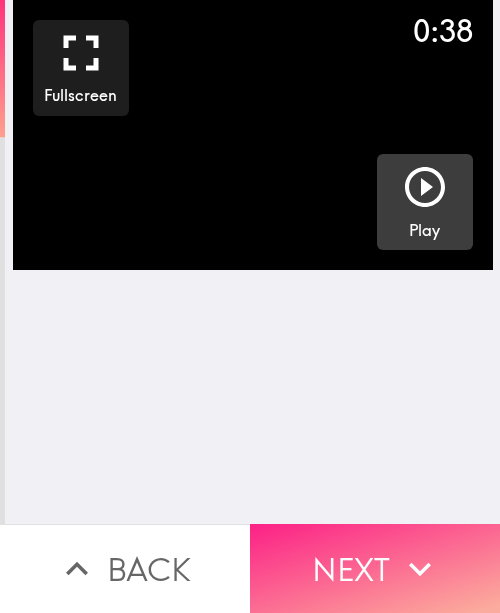 click 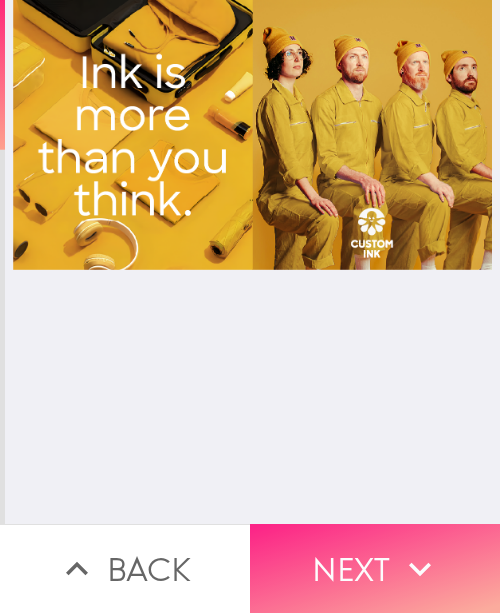 click 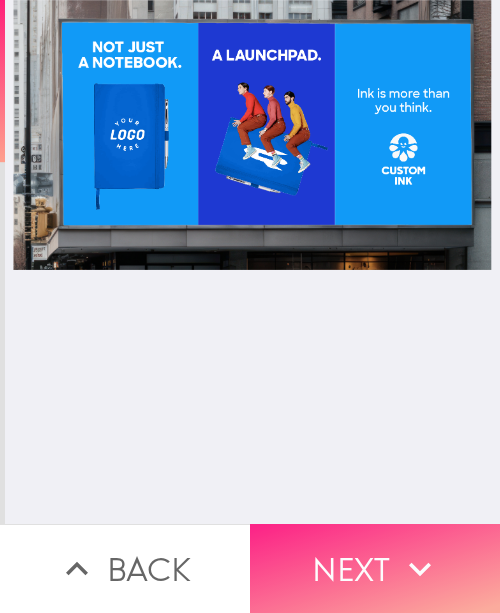 click 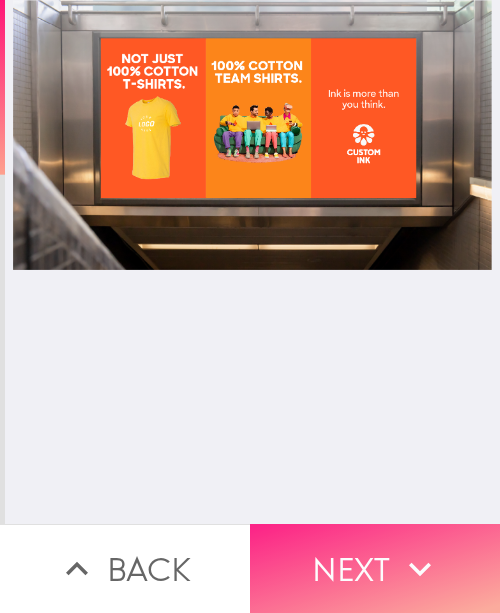 click on "Next" at bounding box center [375, 568] 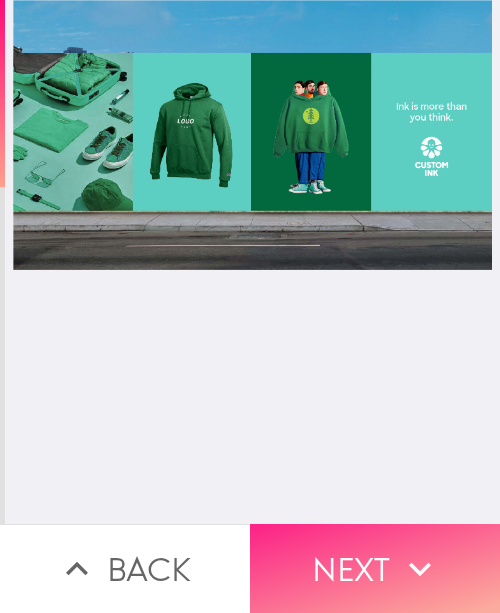 click 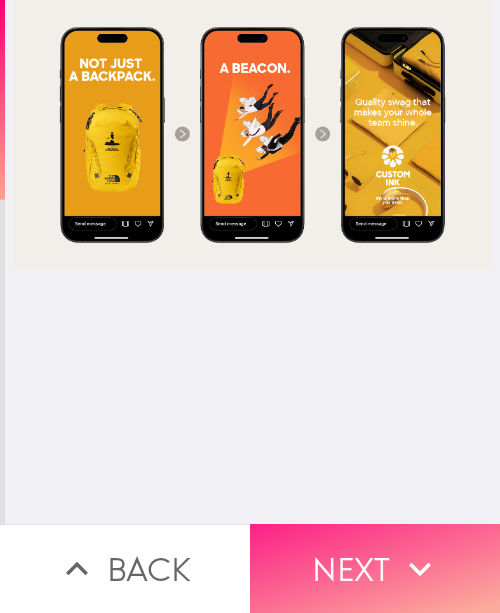 click on "Next" at bounding box center (375, 568) 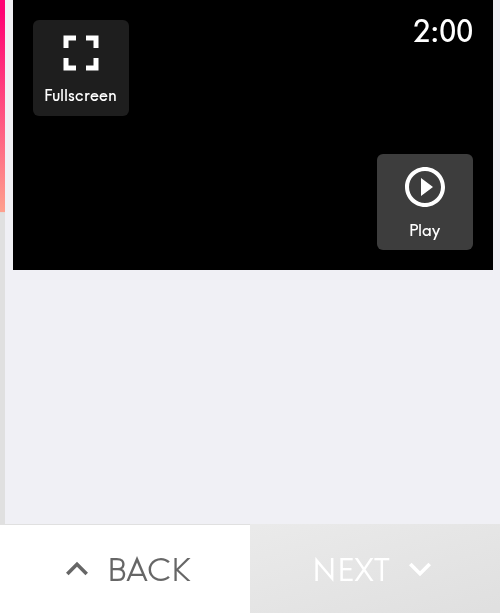 click 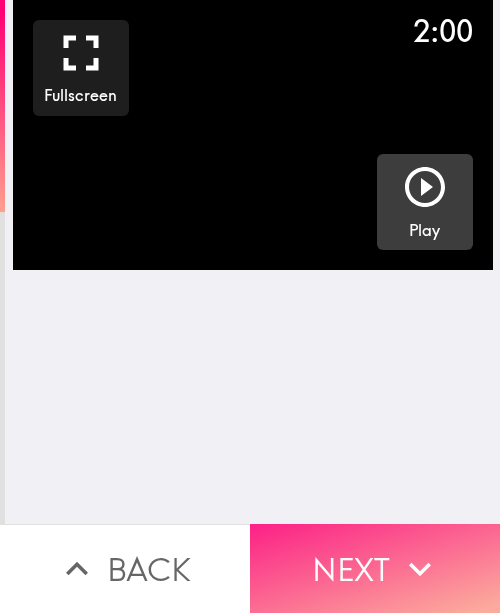 click on "Next" at bounding box center (375, 568) 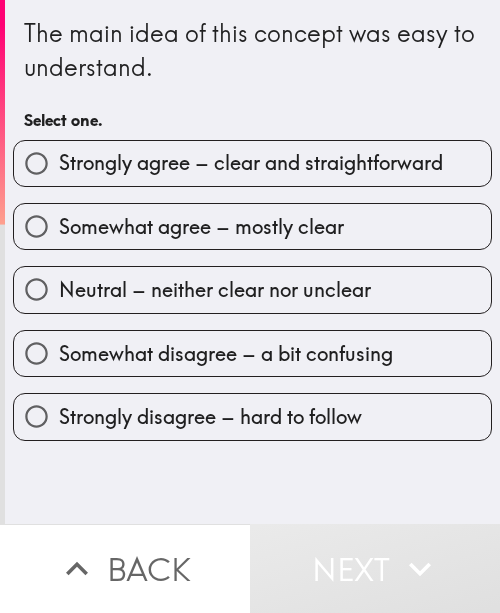 click on "Somewhat agree – mostly clear" at bounding box center (252, 226) 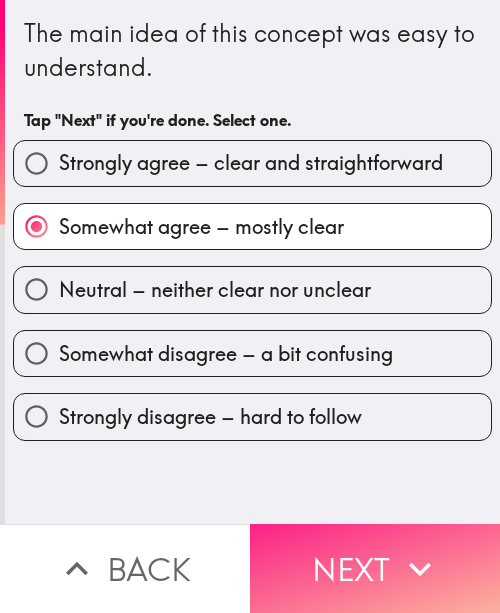click 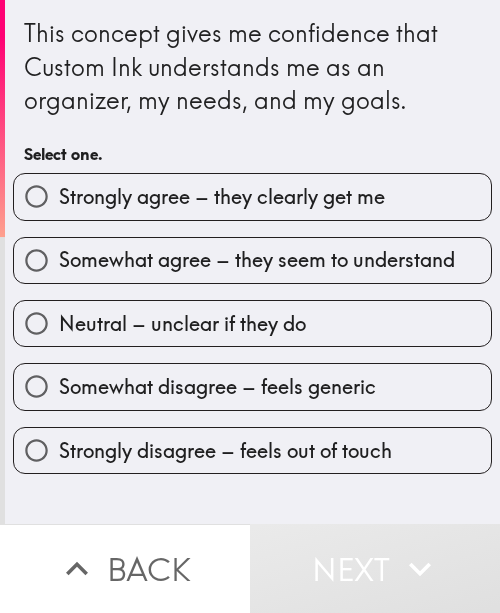 click on "Somewhat disagree – feels generic" at bounding box center [217, 387] 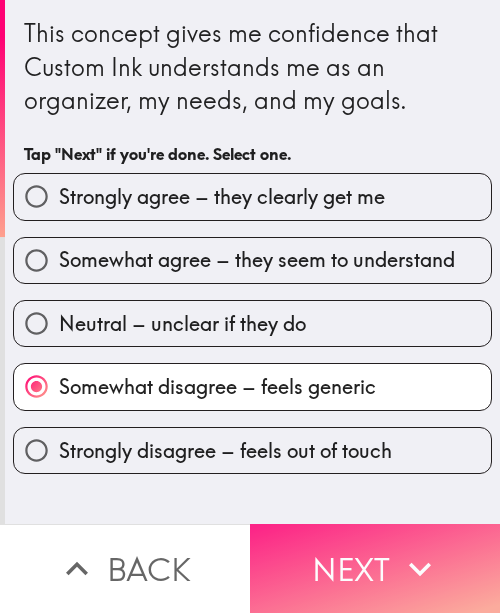 click on "Next" at bounding box center (375, 568) 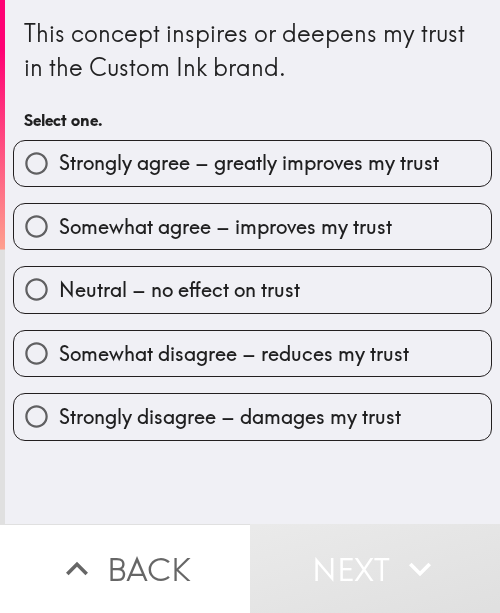 click on "Strongly agree – greatly improves my trust" at bounding box center [249, 163] 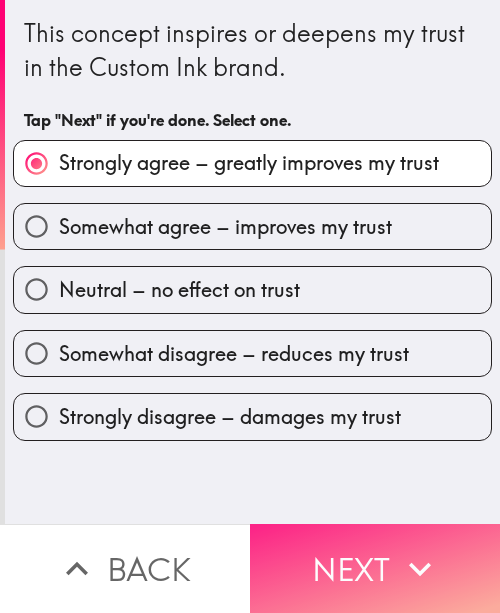 click on "Next" at bounding box center (375, 568) 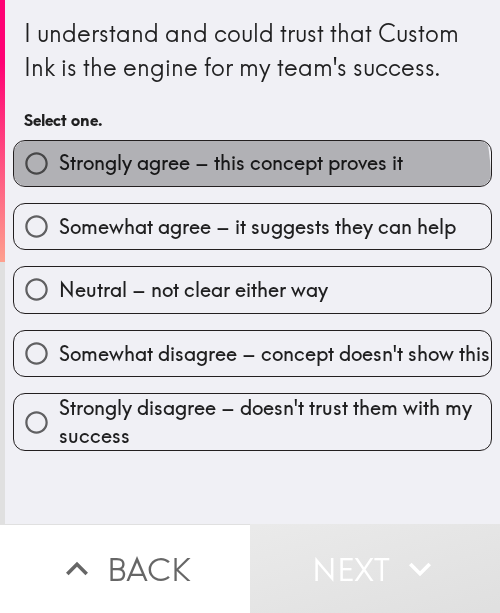 click on "Strongly agree – this concept proves it" at bounding box center (252, 163) 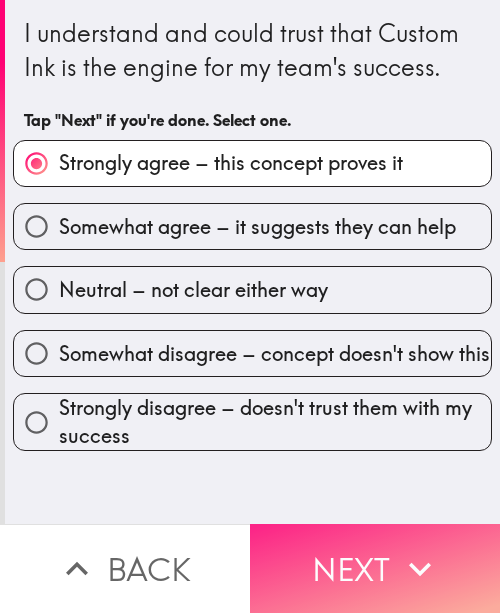 click on "Next" at bounding box center (375, 568) 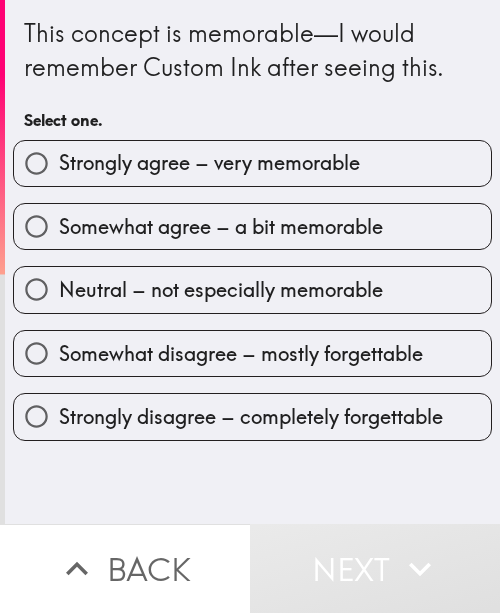 click on "Somewhat agree – a bit memorable" at bounding box center (221, 227) 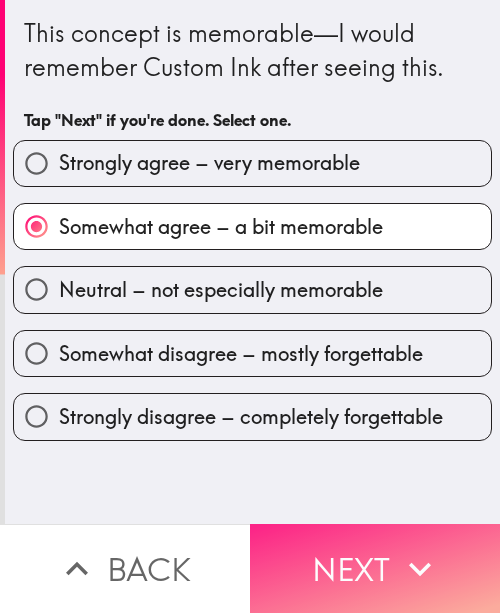 click on "Next" at bounding box center (375, 568) 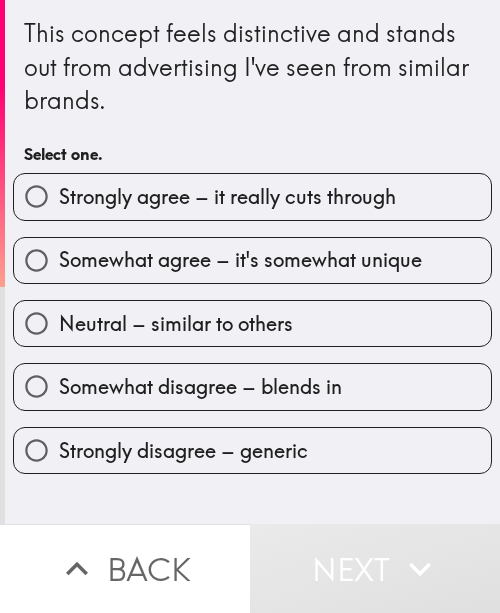 click on "Strongly agree – it really cuts through" at bounding box center (227, 197) 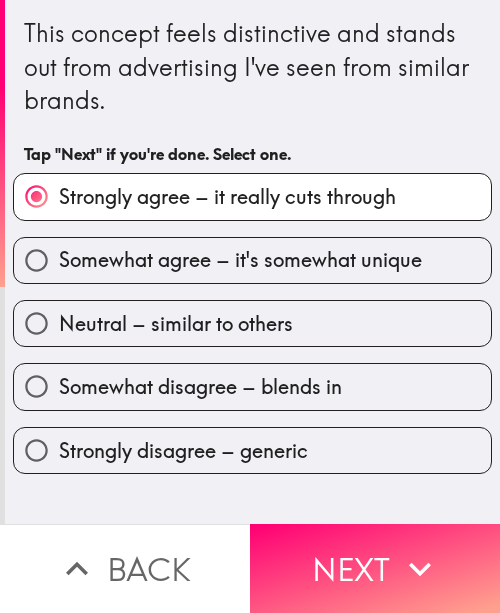 click on "Somewhat agree – it's somewhat unique" at bounding box center [240, 260] 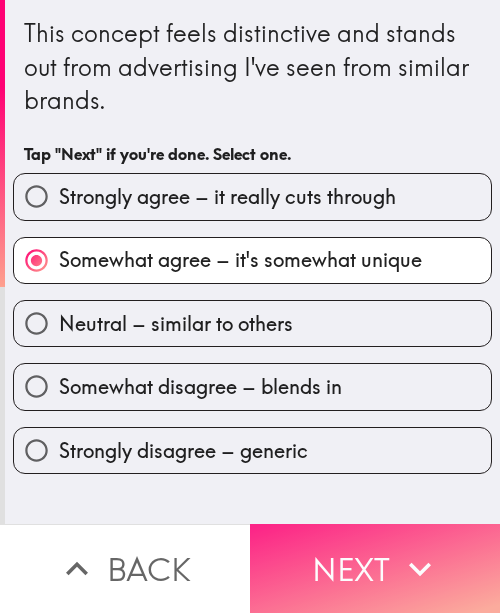 click on "Next" at bounding box center (375, 568) 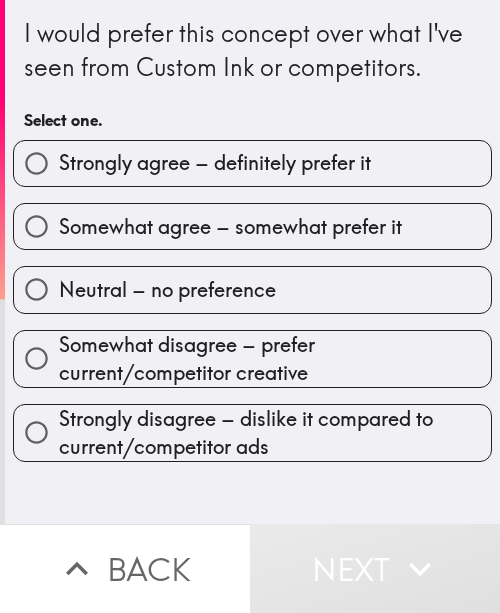 click on "Somewhat agree – somewhat prefer it" at bounding box center (252, 226) 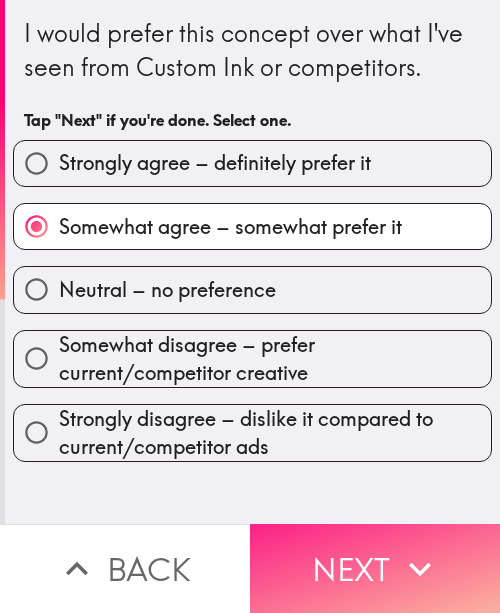 click on "Next" at bounding box center [375, 568] 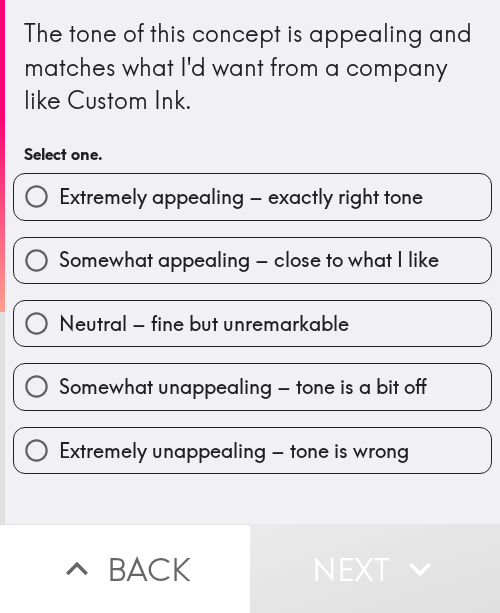 click on "Somewhat appealing – close to what I like" at bounding box center [249, 260] 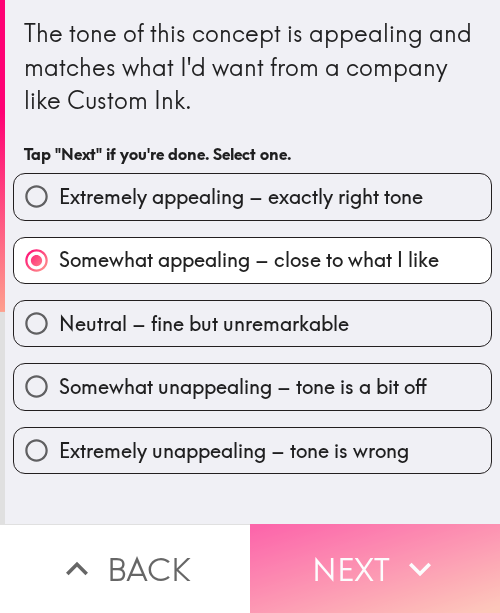 click on "Next" at bounding box center [375, 568] 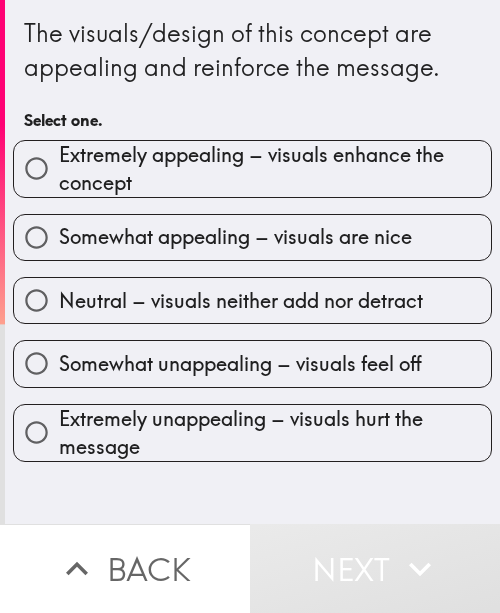 click on "Extremely appealing – visuals enhance the concept" at bounding box center (275, 169) 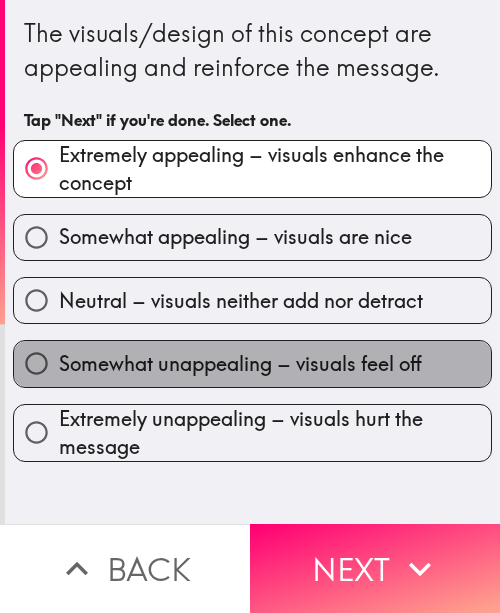 click on "Somewhat unappealing – visuals feel off" at bounding box center [252, 363] 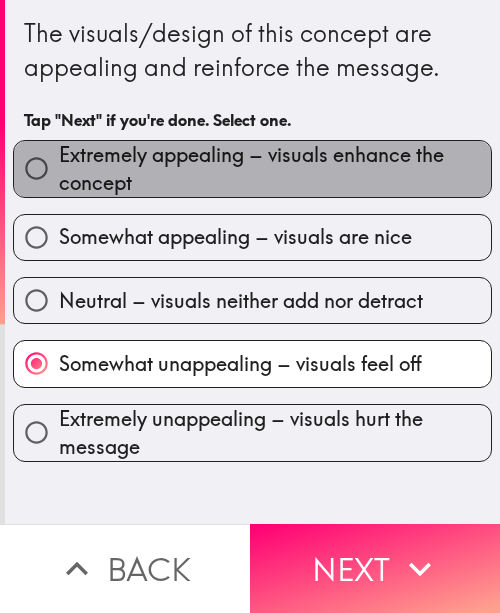 drag, startPoint x: 356, startPoint y: 185, endPoint x: 352, endPoint y: 167, distance: 18.439089 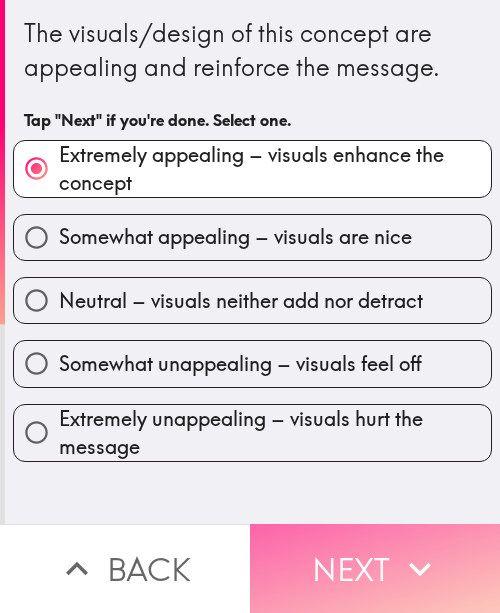 click on "Next" at bounding box center [375, 568] 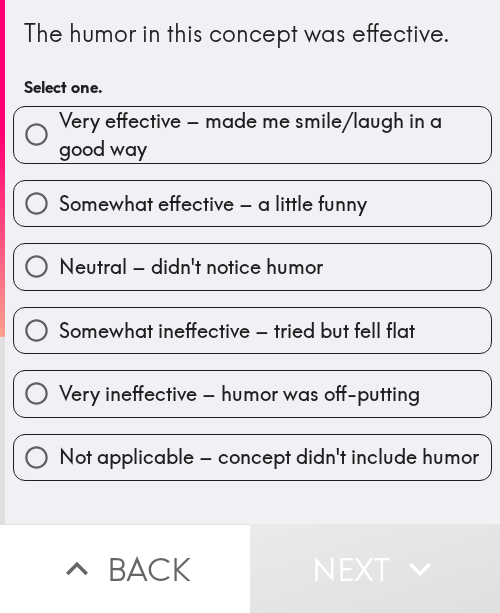 click on "Very effective – made me smile/laugh in a good way" at bounding box center [275, 135] 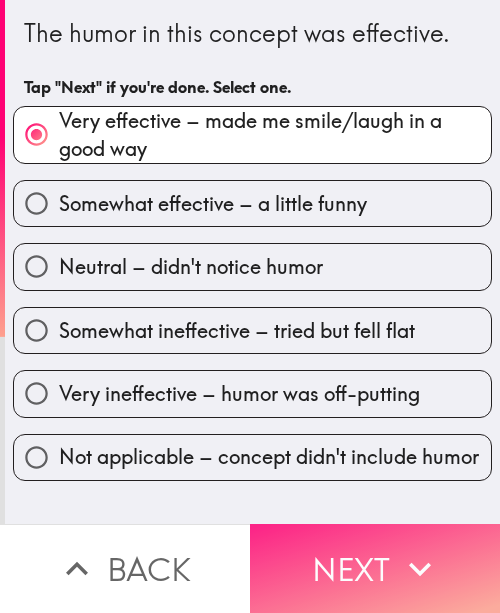 click on "Next" at bounding box center (375, 568) 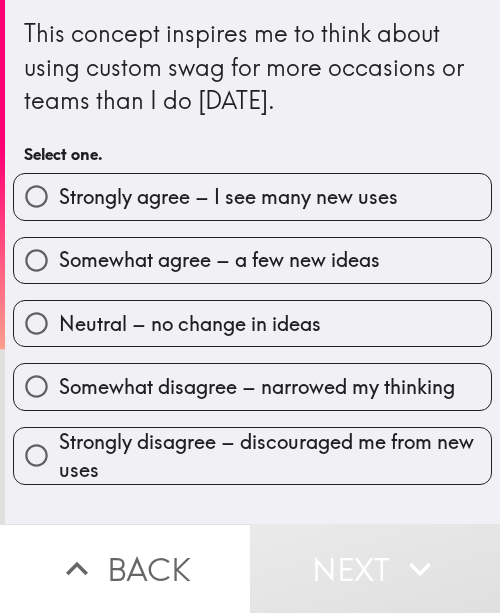 click on "Somewhat agree – a few new ideas" at bounding box center (219, 260) 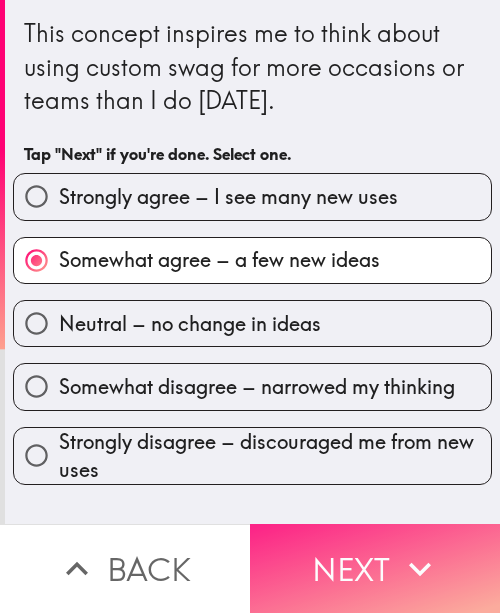 click on "Next" at bounding box center [375, 568] 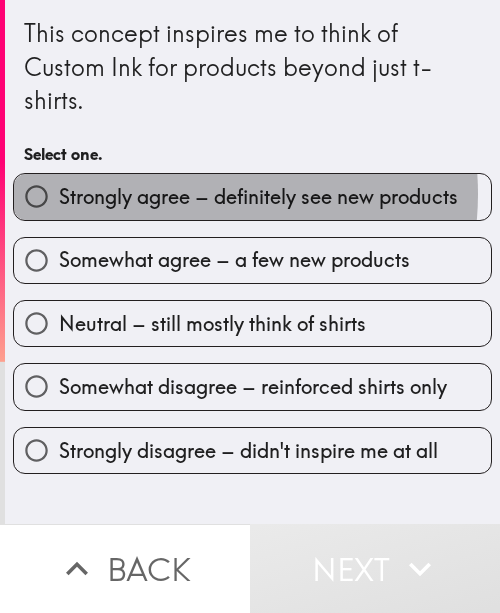 click on "Strongly agree – definitely see new products" at bounding box center (258, 197) 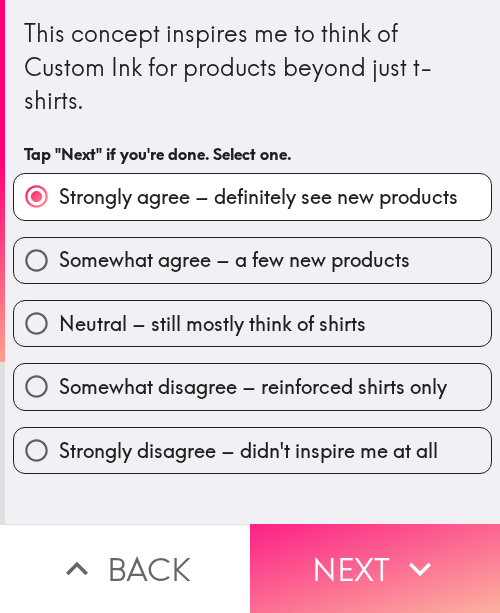 click on "Next" at bounding box center [375, 568] 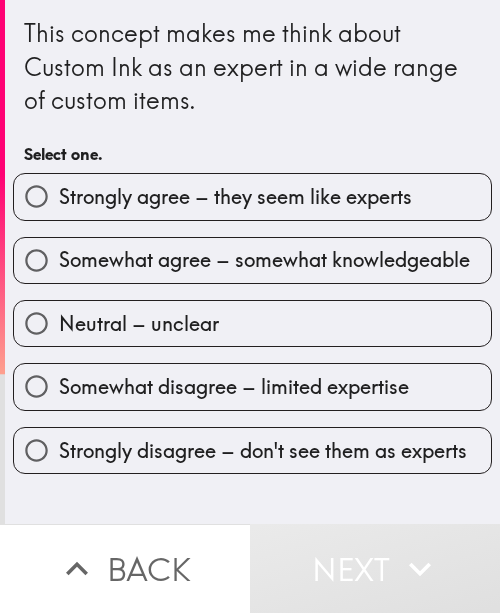 click on "Somewhat agree – somewhat knowledgeable" at bounding box center (252, 260) 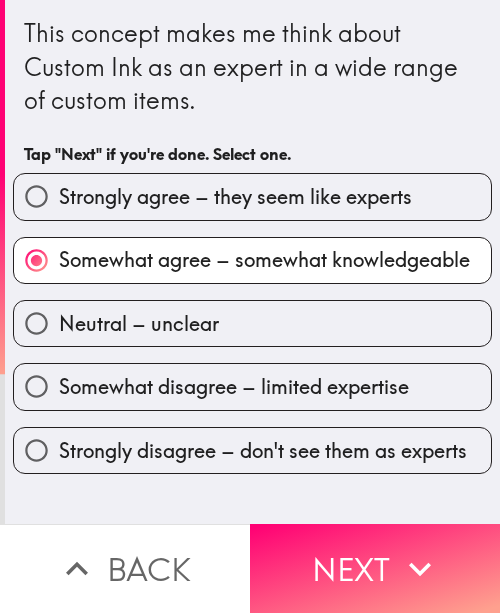 click on "Strongly agree – they seem like experts" at bounding box center [252, 196] 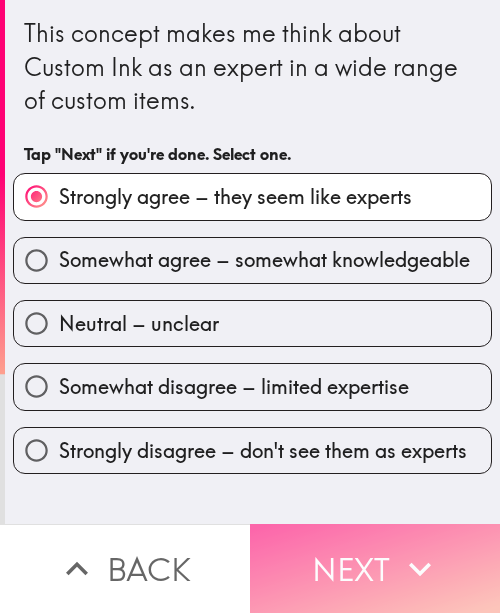 click on "Next" at bounding box center [375, 568] 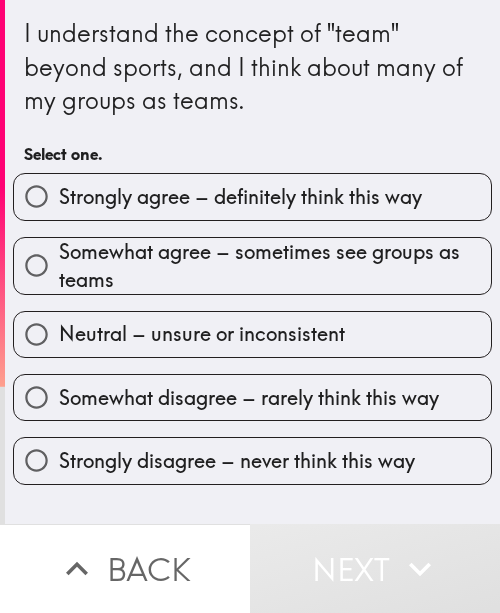 click on "Strongly agree – definitely think this way" at bounding box center [240, 197] 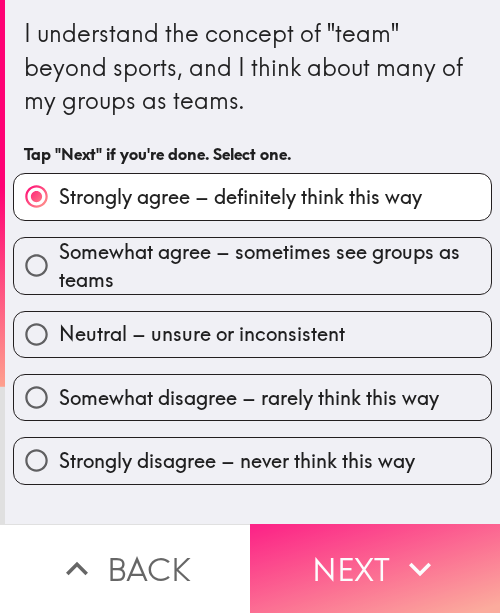 click on "Next" at bounding box center (375, 568) 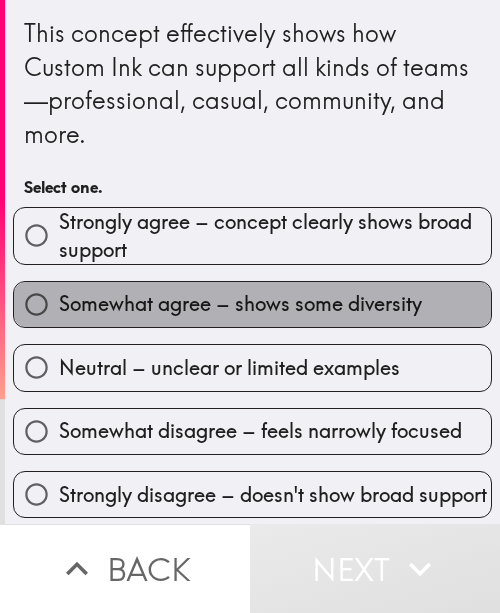 click on "Somewhat agree – shows some diversity" at bounding box center [252, 304] 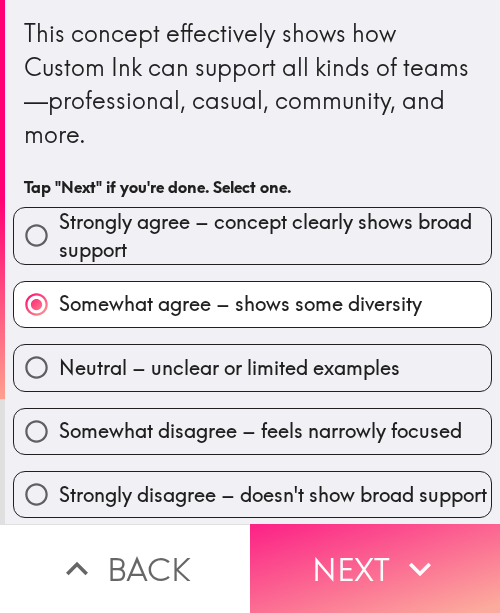 click on "Next" at bounding box center (375, 568) 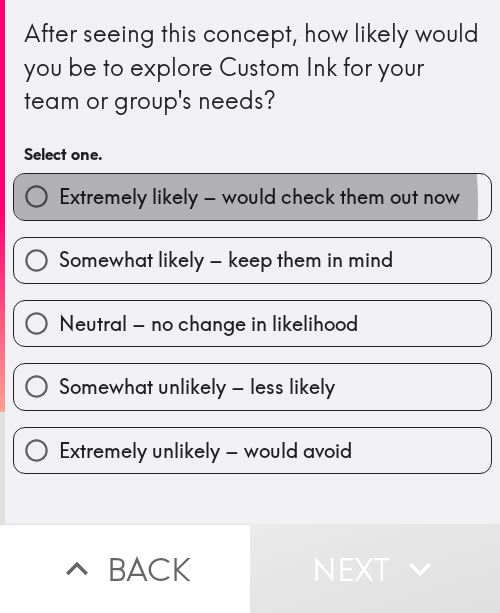 click on "Extremely likely – would check them out now" at bounding box center (259, 197) 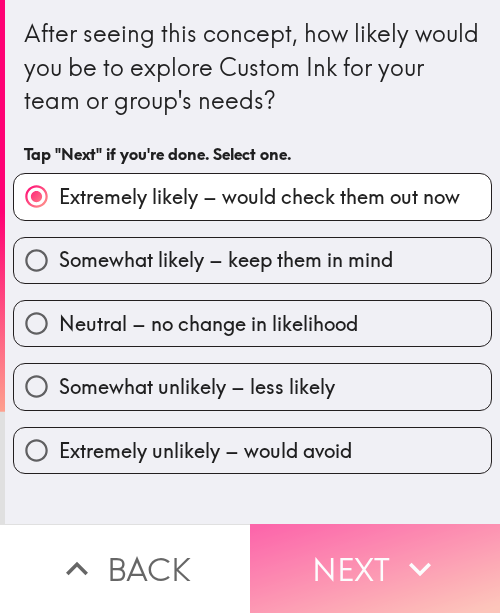 click on "Next" at bounding box center (375, 568) 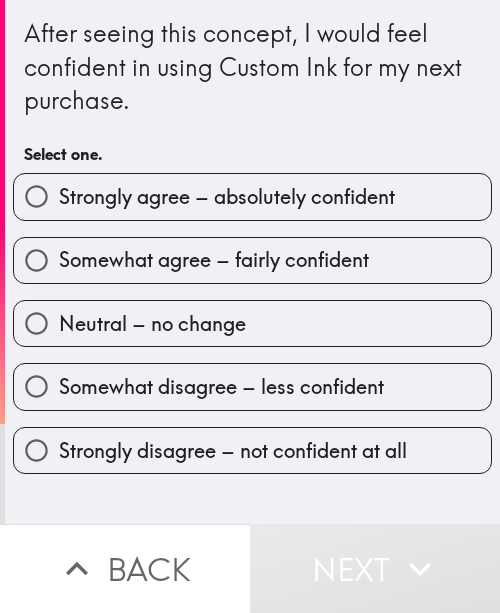 click on "Somewhat agree – fairly confident" at bounding box center (214, 260) 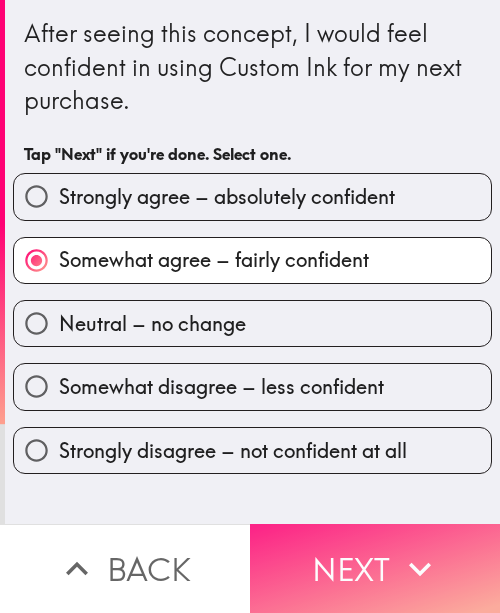 click on "Next" at bounding box center (375, 568) 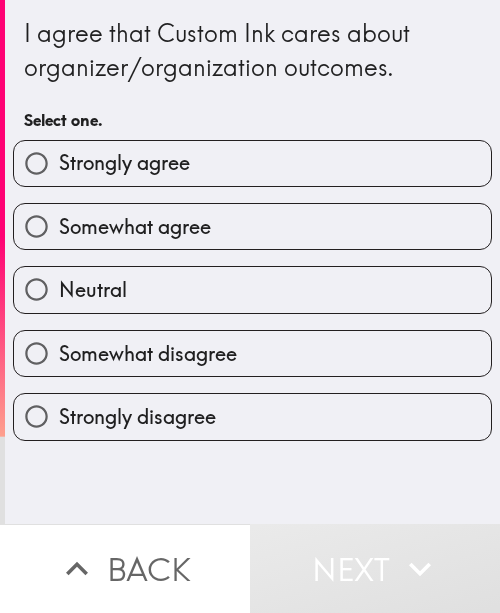click on "Neutral" at bounding box center (252, 289) 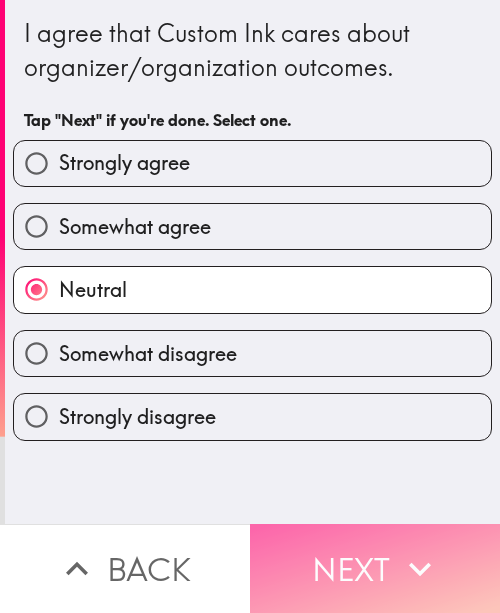 click on "Next" at bounding box center [375, 568] 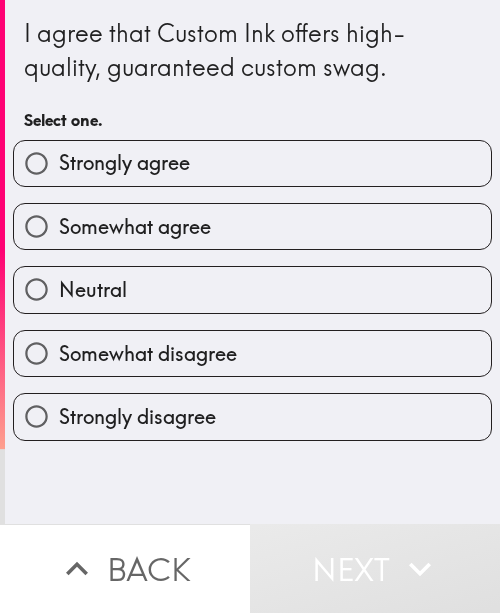 click on "Somewhat agree" at bounding box center (252, 226) 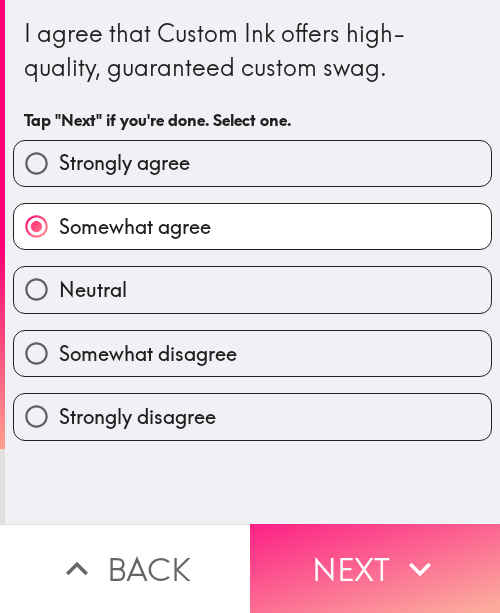 click on "Next" at bounding box center (375, 568) 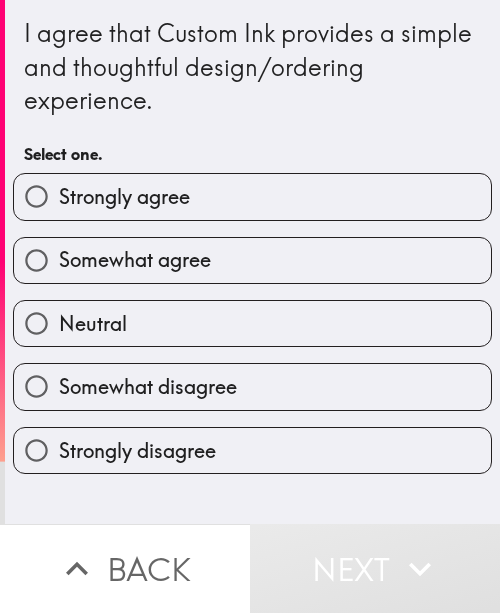 click on "Somewhat agree" at bounding box center [252, 260] 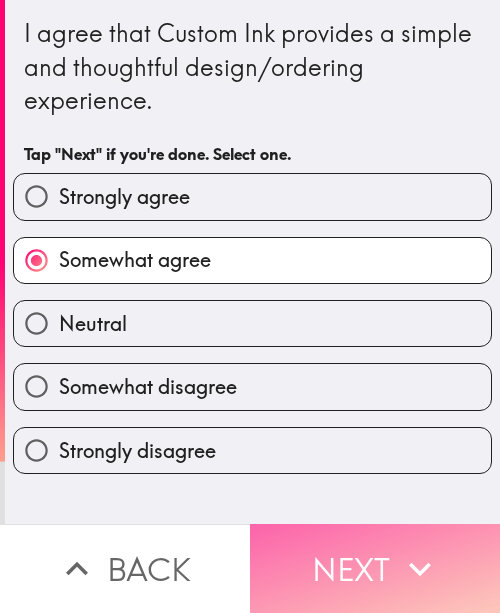 click on "Next" at bounding box center [375, 568] 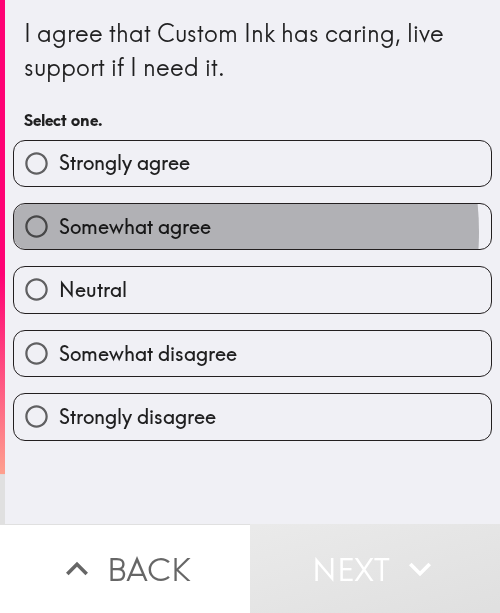 click on "Somewhat agree" at bounding box center (135, 227) 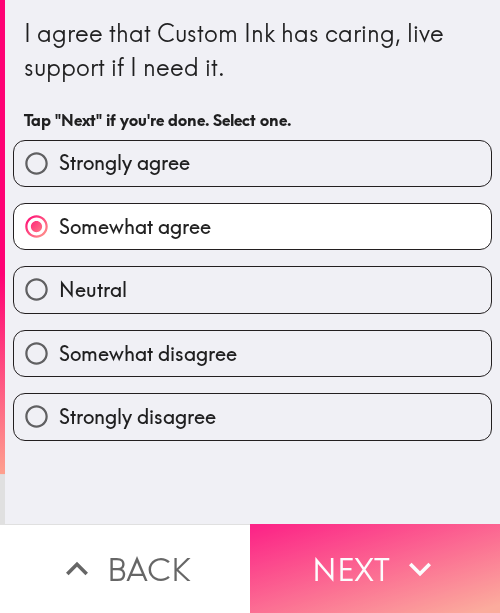 click on "Next" at bounding box center [375, 568] 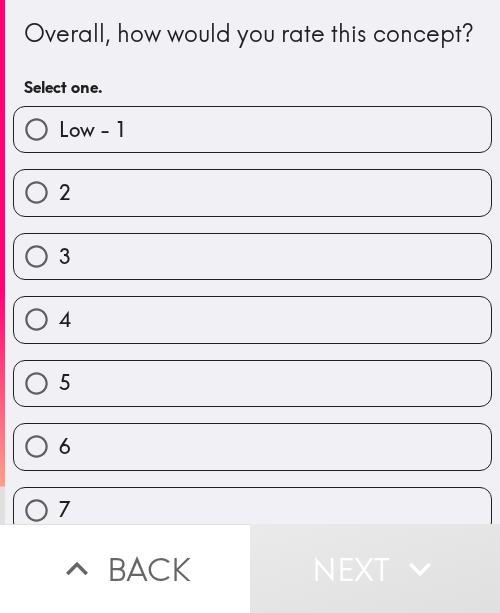 drag, startPoint x: 118, startPoint y: 337, endPoint x: 125, endPoint y: 215, distance: 122.20065 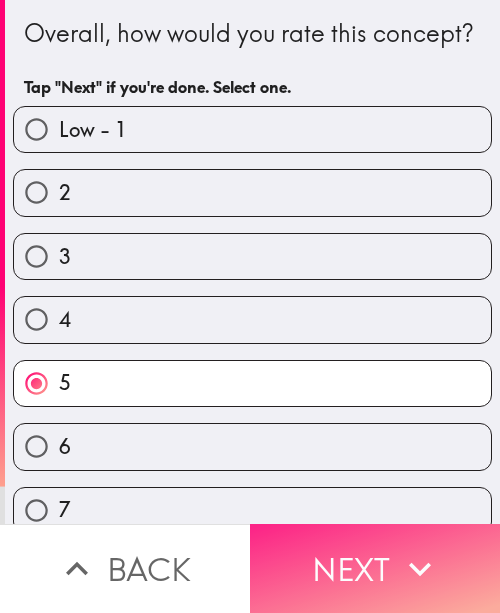 click on "Next" at bounding box center [375, 568] 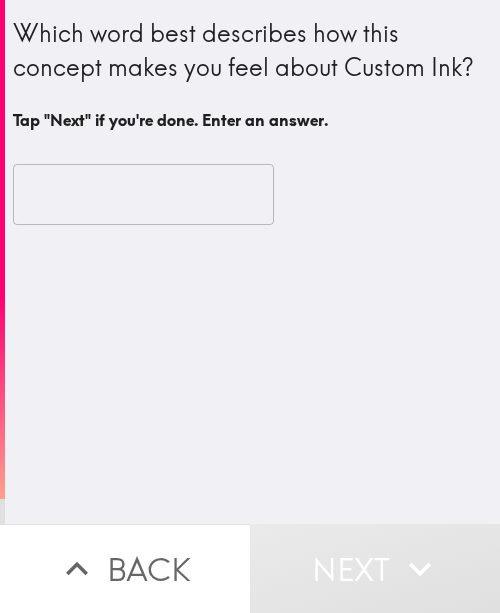 click on "​" at bounding box center (252, 195) 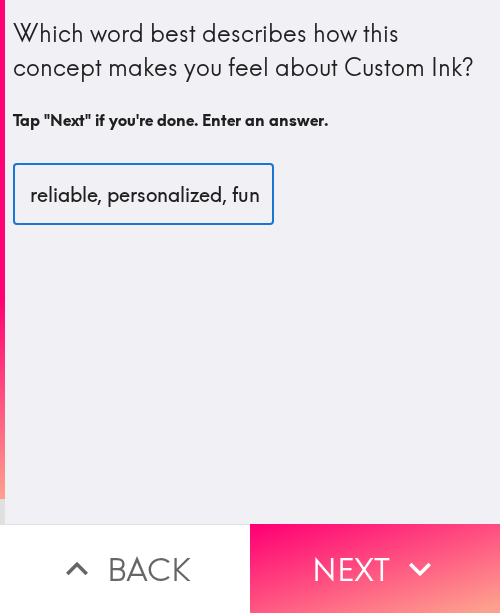 scroll, scrollTop: 0, scrollLeft: 105, axis: horizontal 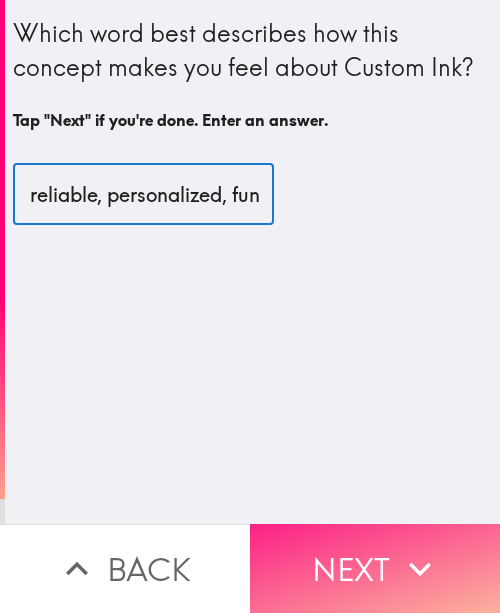 type on "Creative, reliable, personalized, fun" 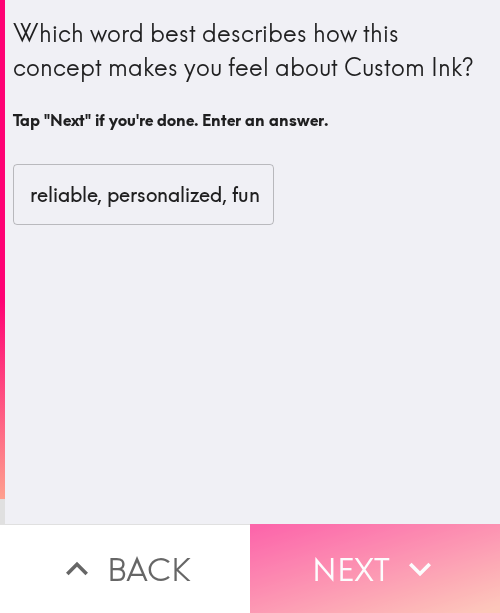 click on "Next" at bounding box center (375, 568) 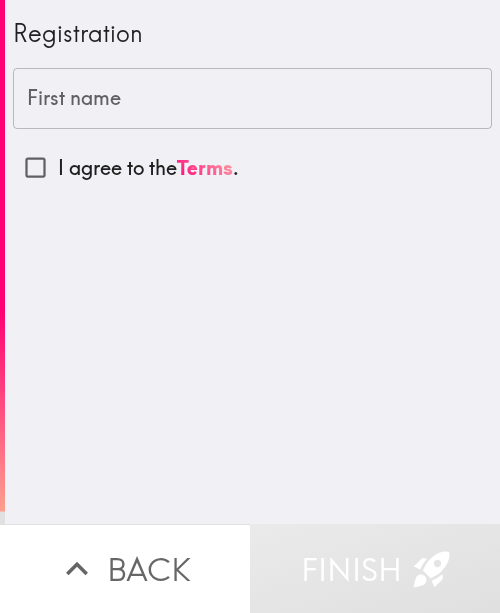 click on "First name First name" at bounding box center [252, 99] 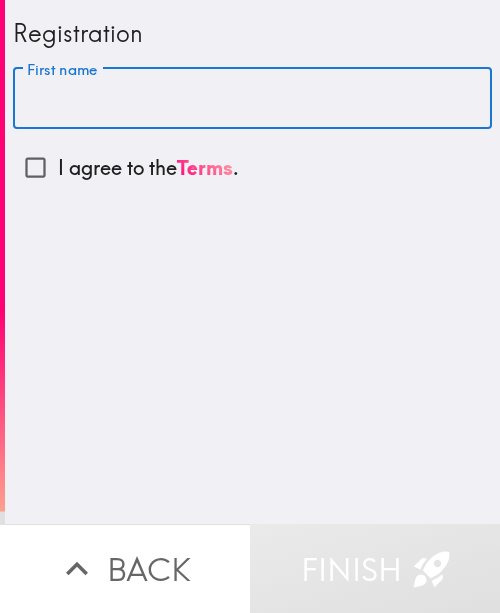 click on "First name" at bounding box center (252, 99) 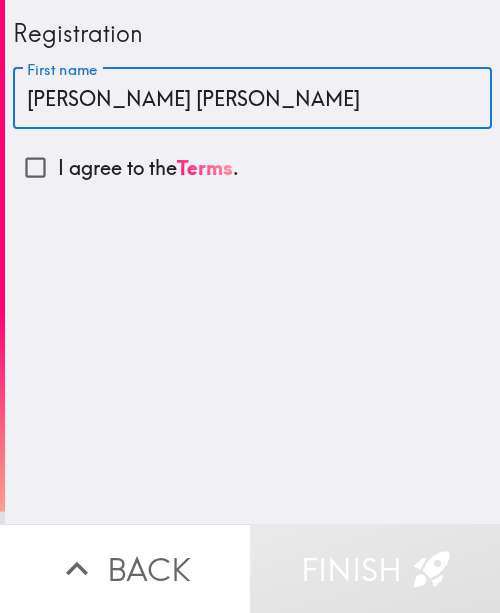 drag, startPoint x: 112, startPoint y: 98, endPoint x: 157, endPoint y: 102, distance: 45.17743 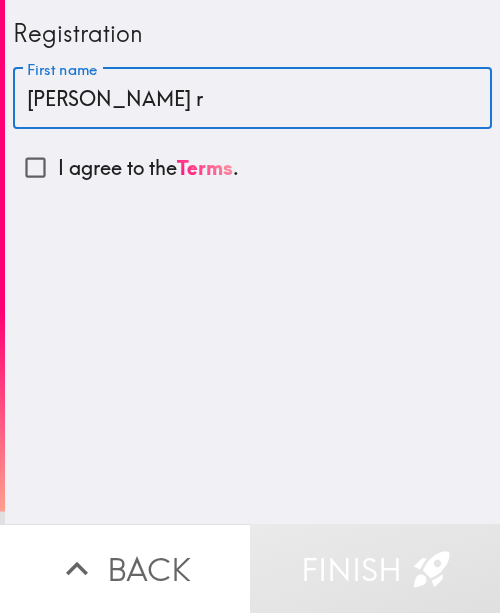 type on "[PERSON_NAME] r" 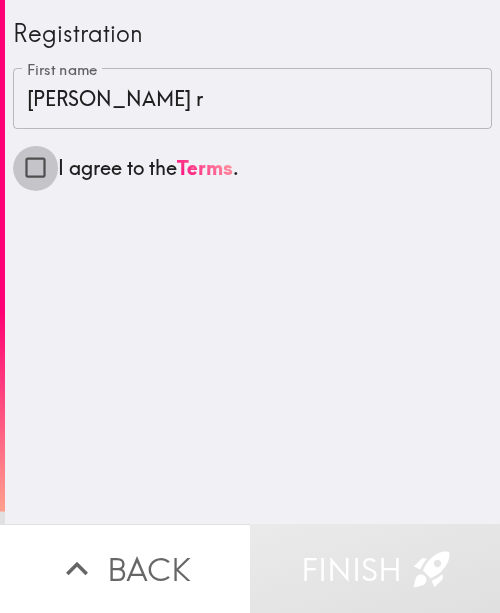 click on "I agree to the  Terms ." at bounding box center (35, 167) 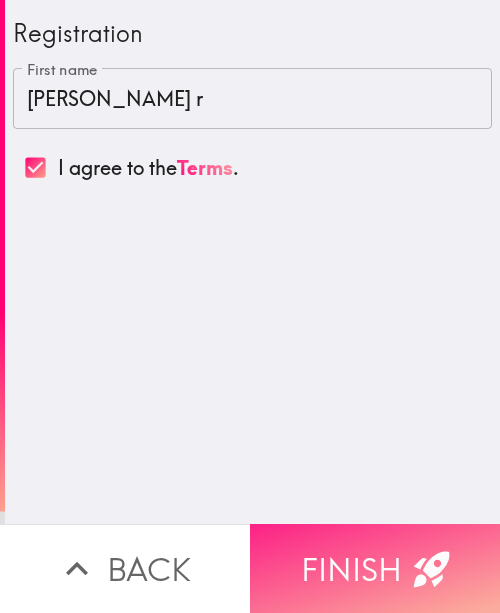 click on "Finish" at bounding box center [375, 568] 